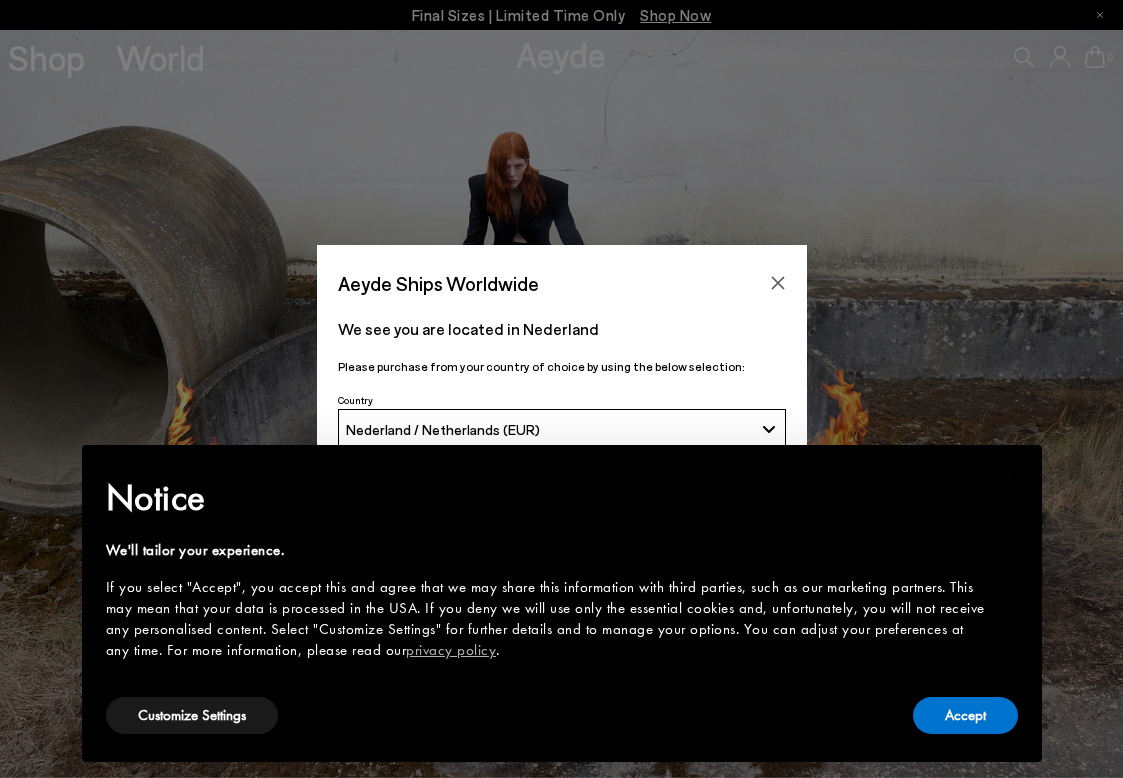 scroll, scrollTop: 0, scrollLeft: 0, axis: both 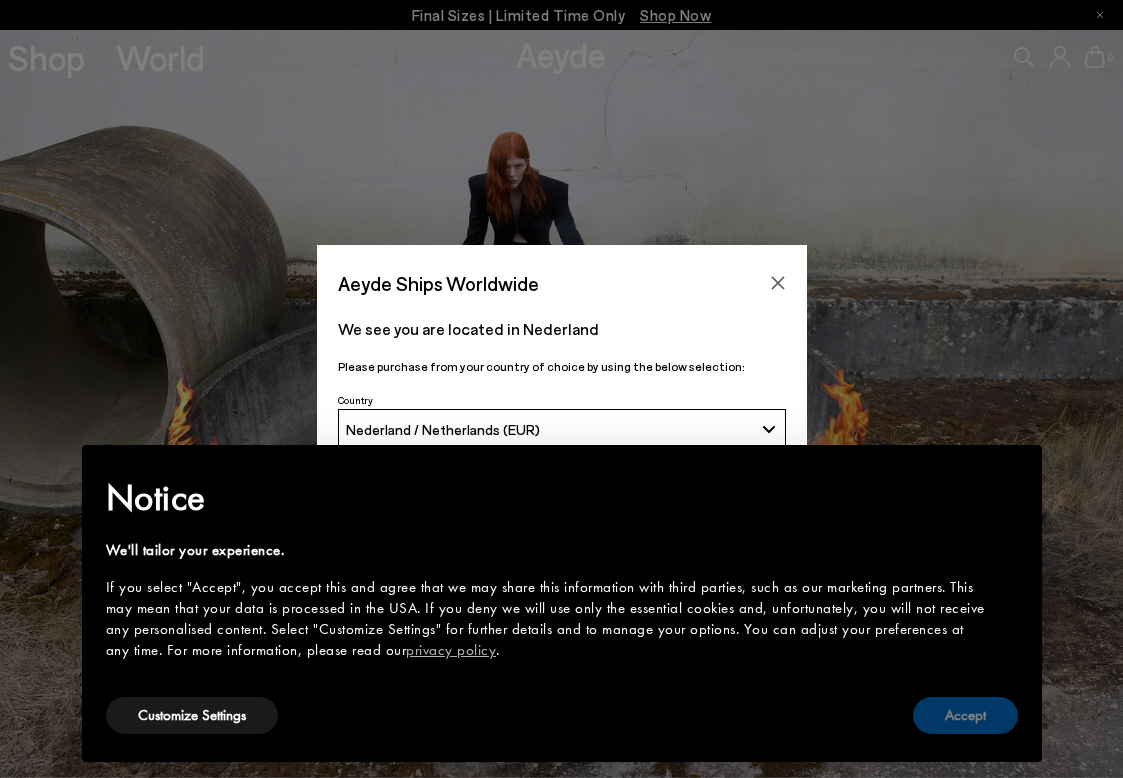 click on "Accept" at bounding box center (965, 715) 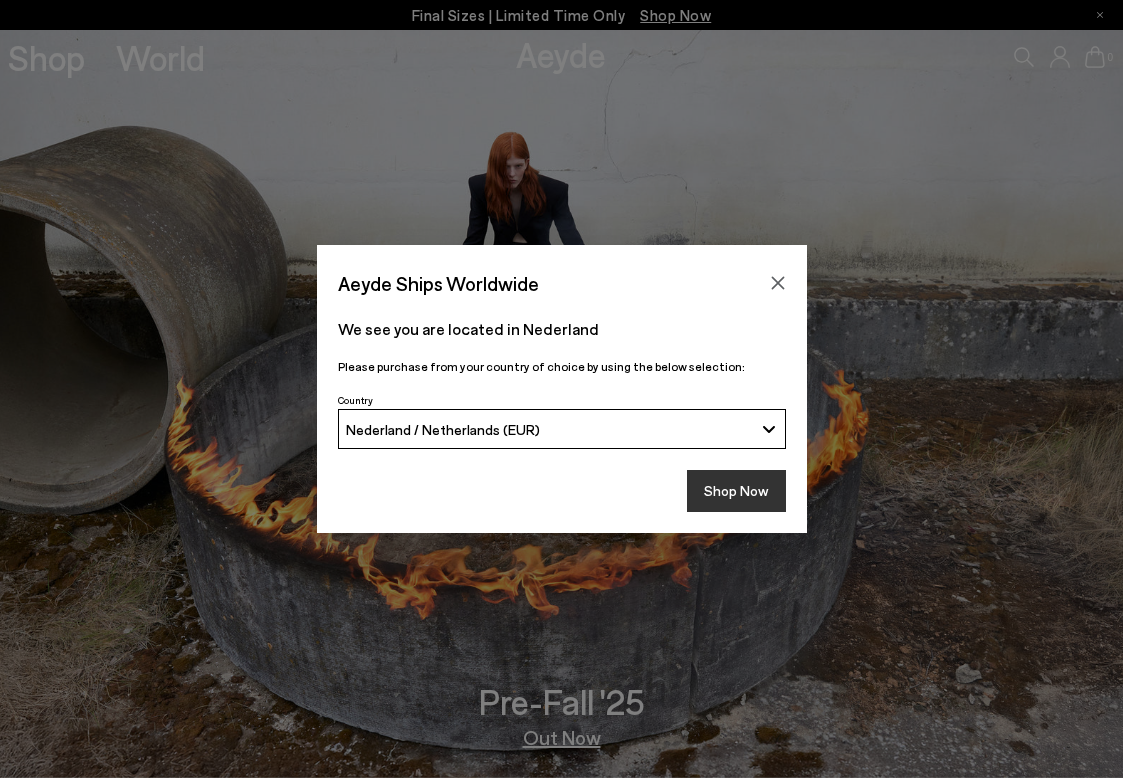 click on "Shop Now" at bounding box center (736, 491) 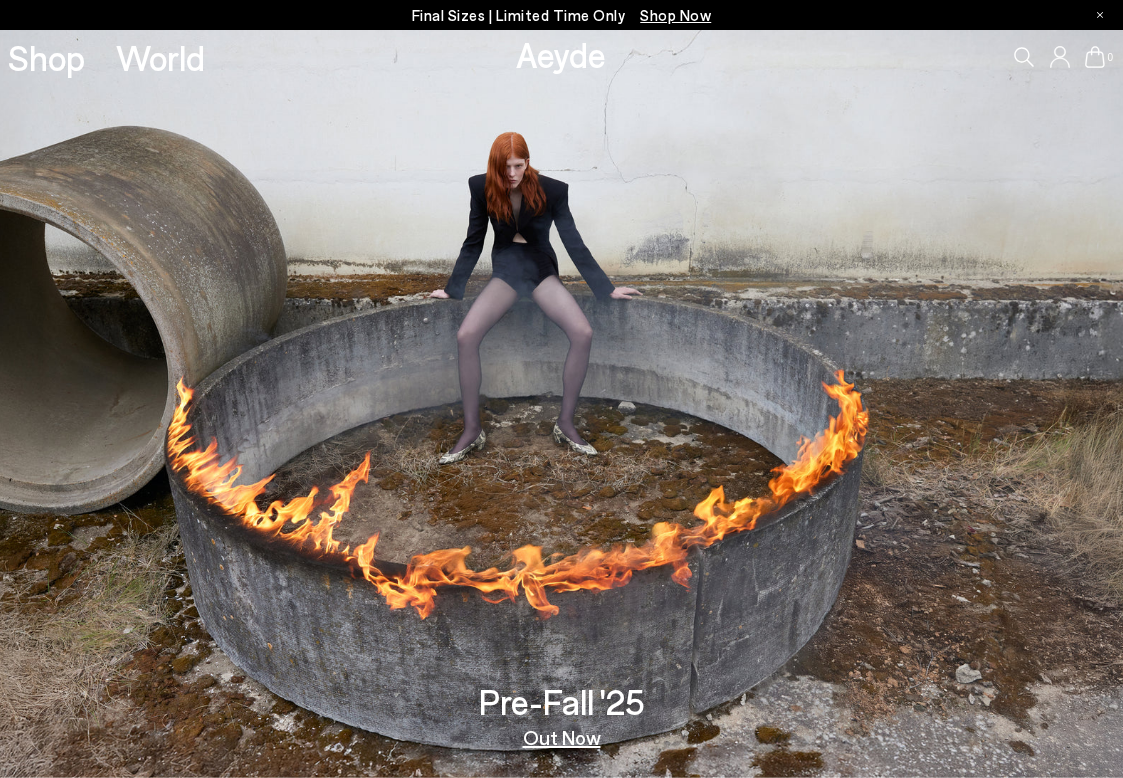 scroll, scrollTop: 0, scrollLeft: 0, axis: both 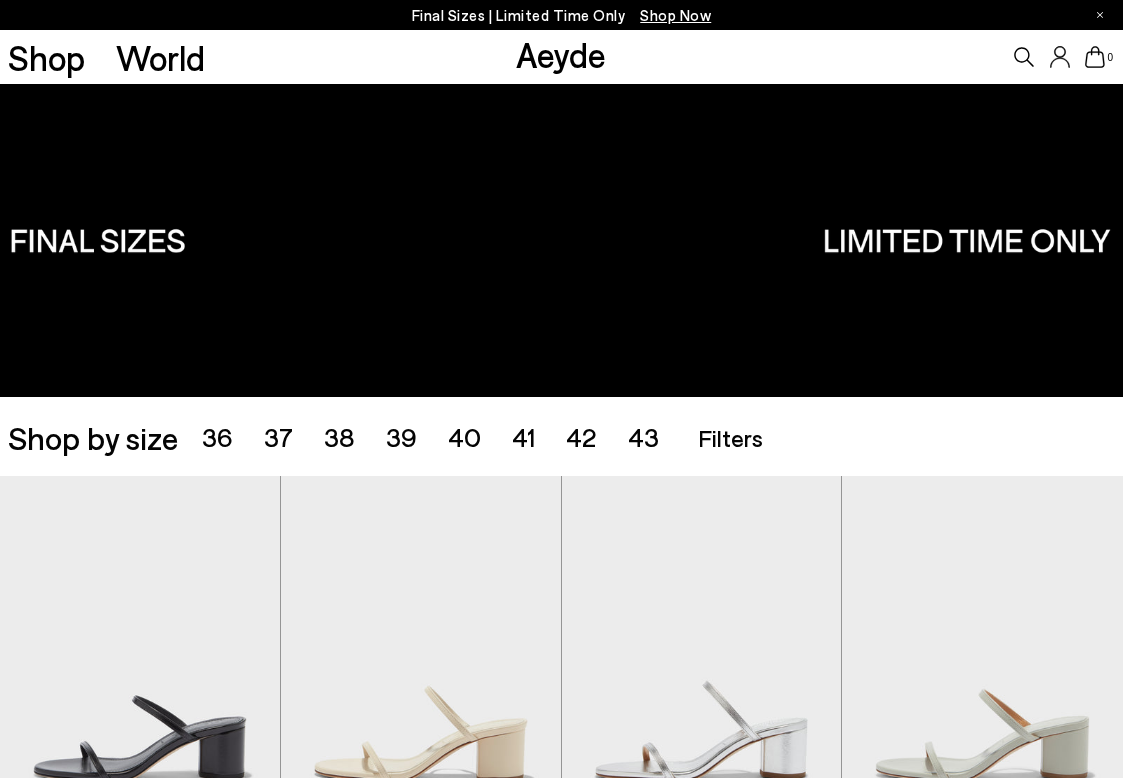 click 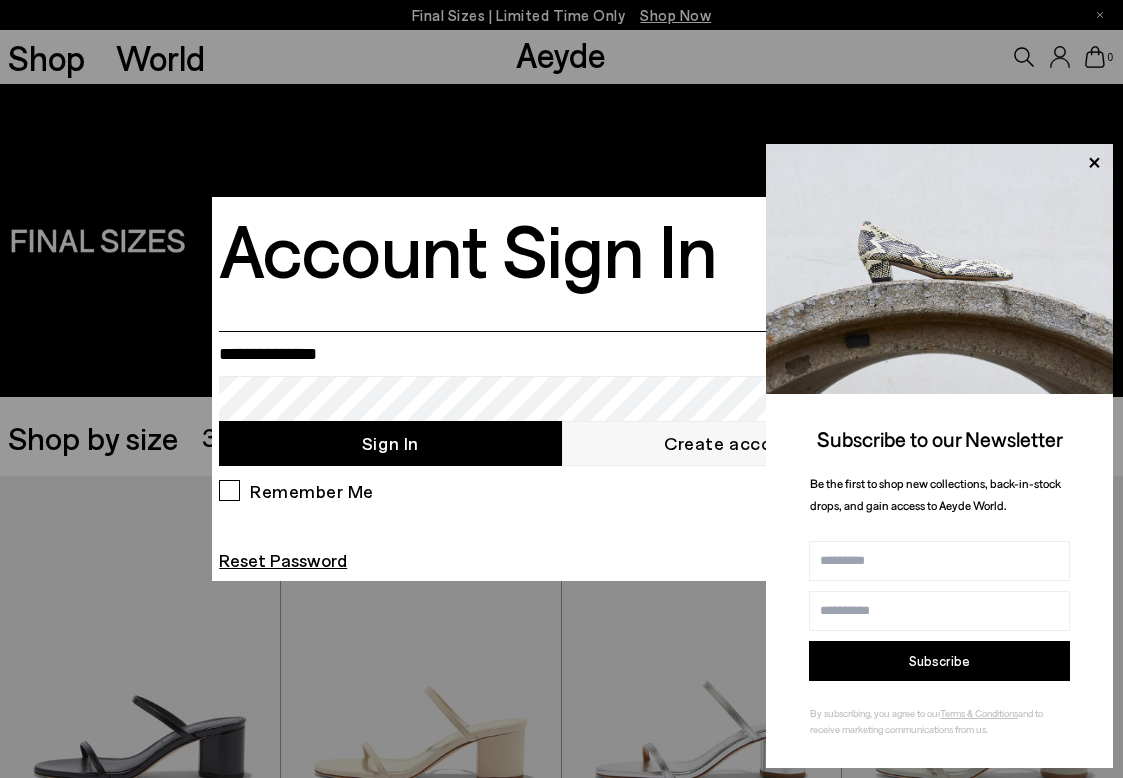 click at bounding box center [561, 353] 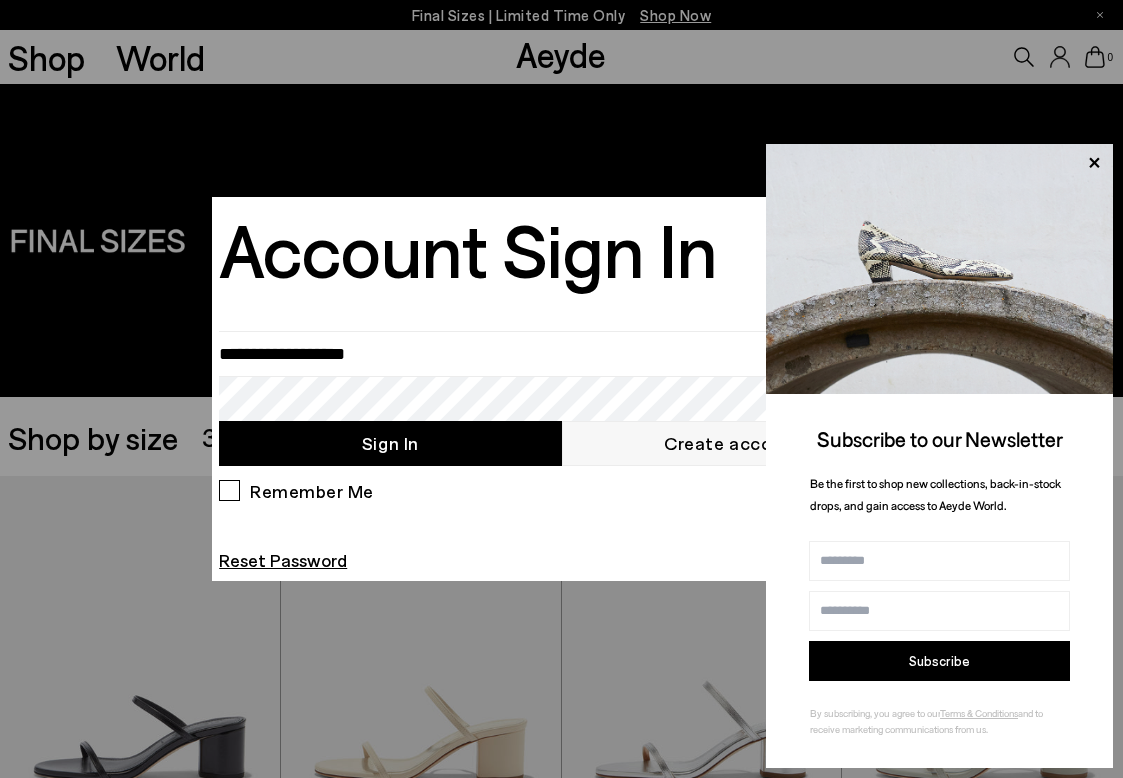 click on "Reset Password" at bounding box center (561, 560) 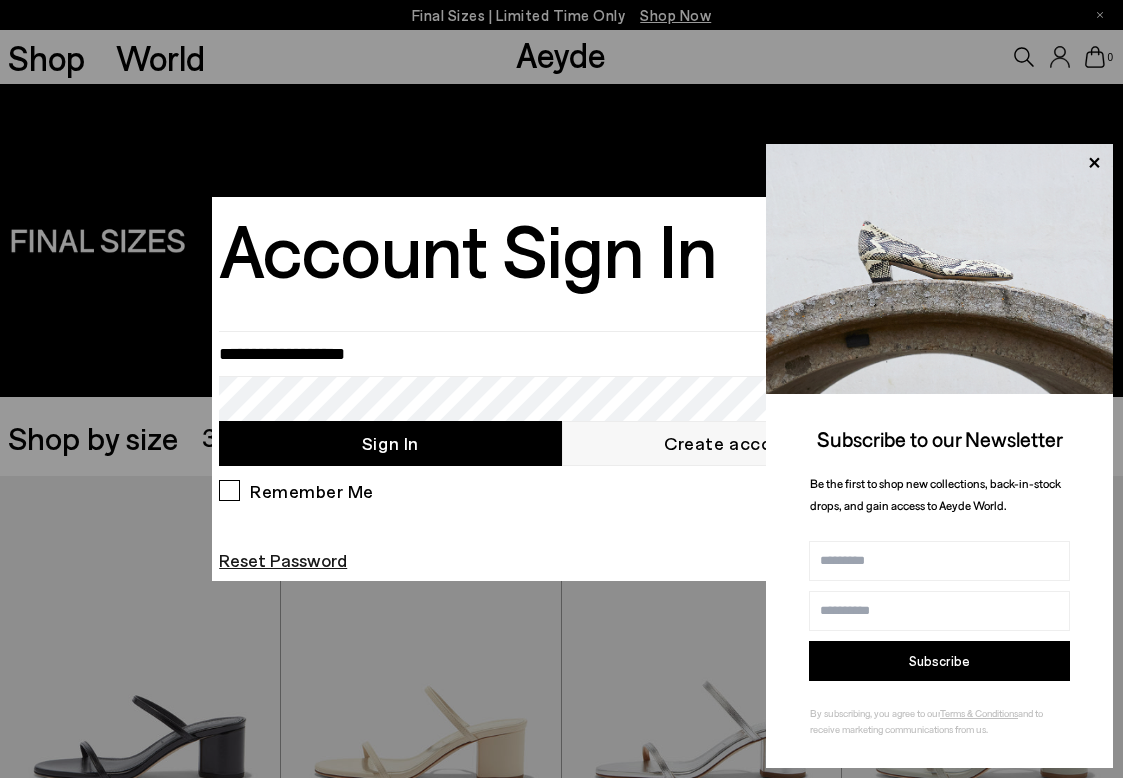 click on "Reset Password" at bounding box center (283, 560) 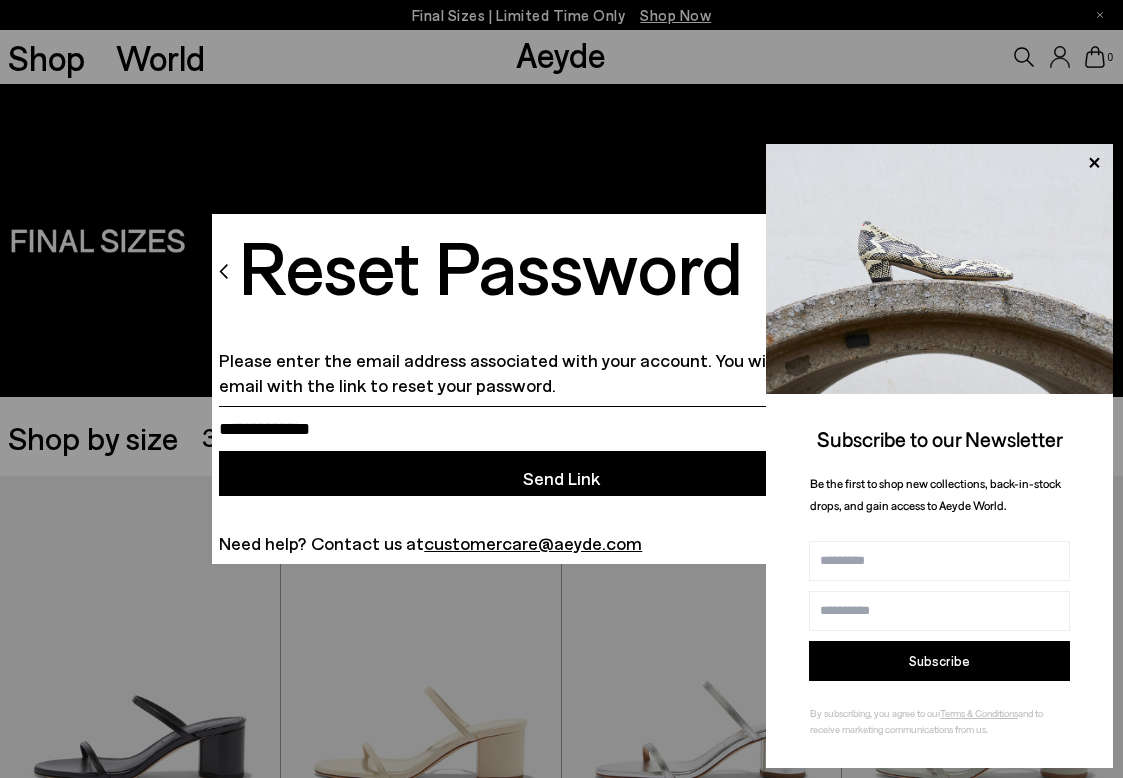 click at bounding box center (561, 428) 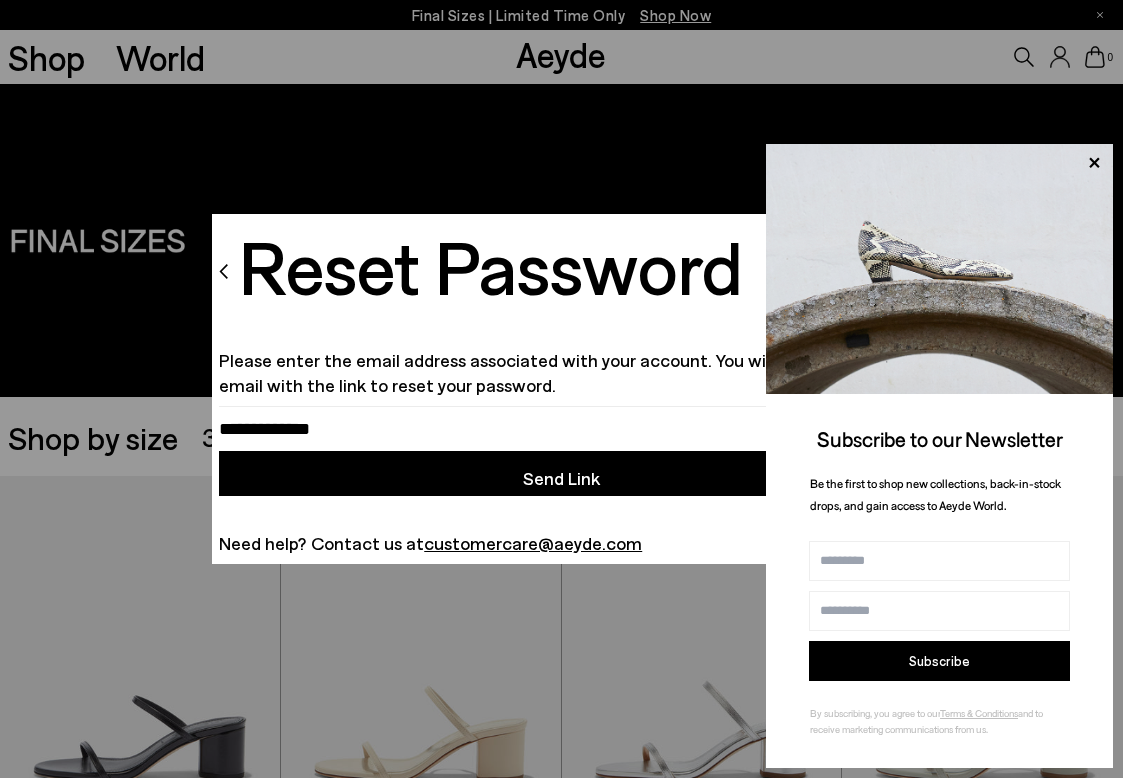 click on "Send Link" at bounding box center [561, 473] 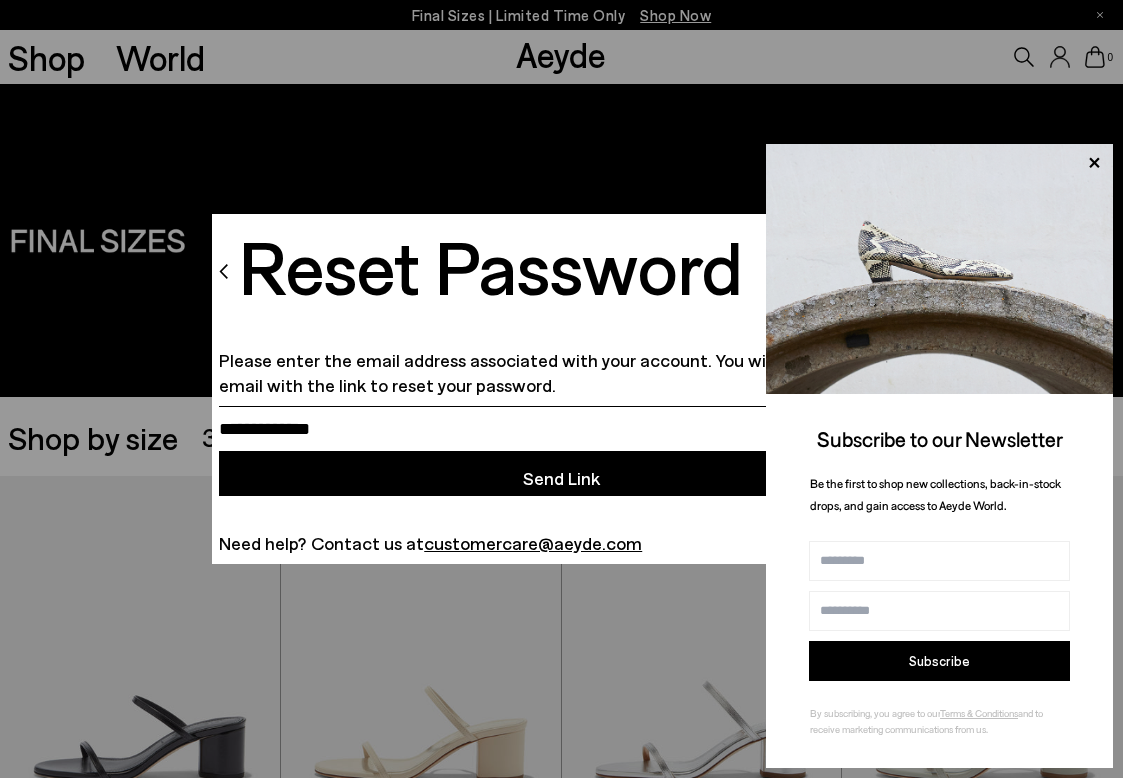 click at bounding box center [561, 428] 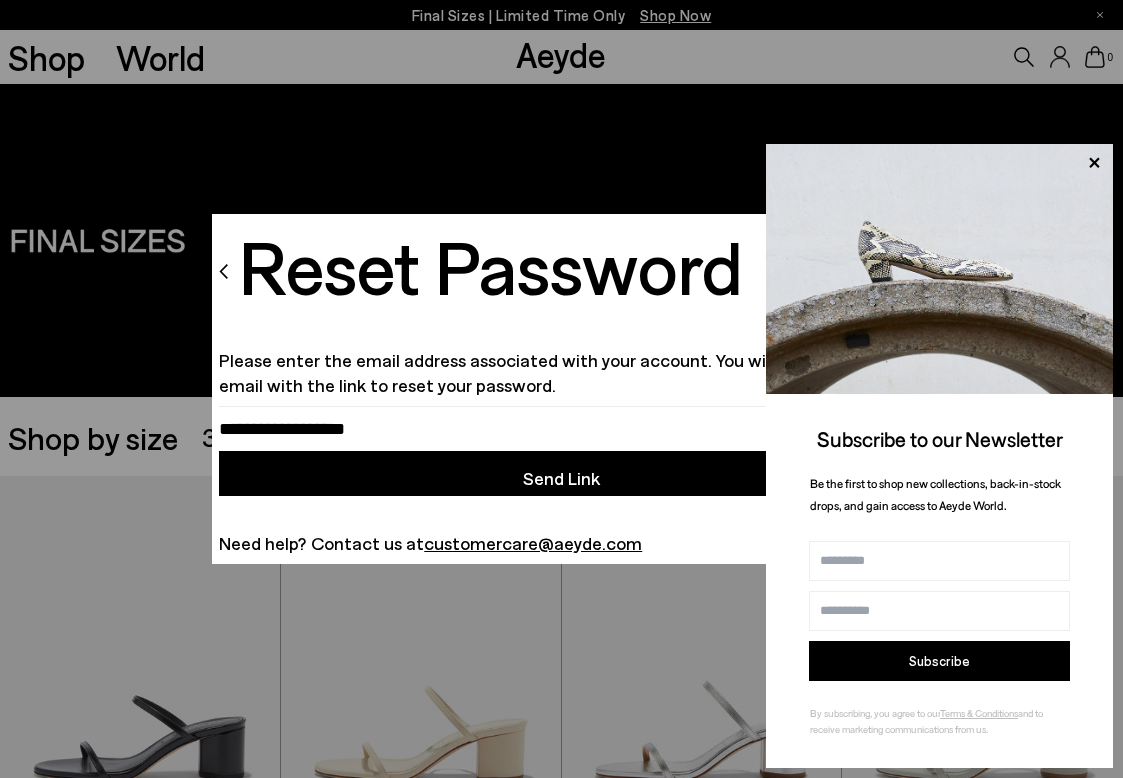 click on "Send Link" at bounding box center [561, 473] 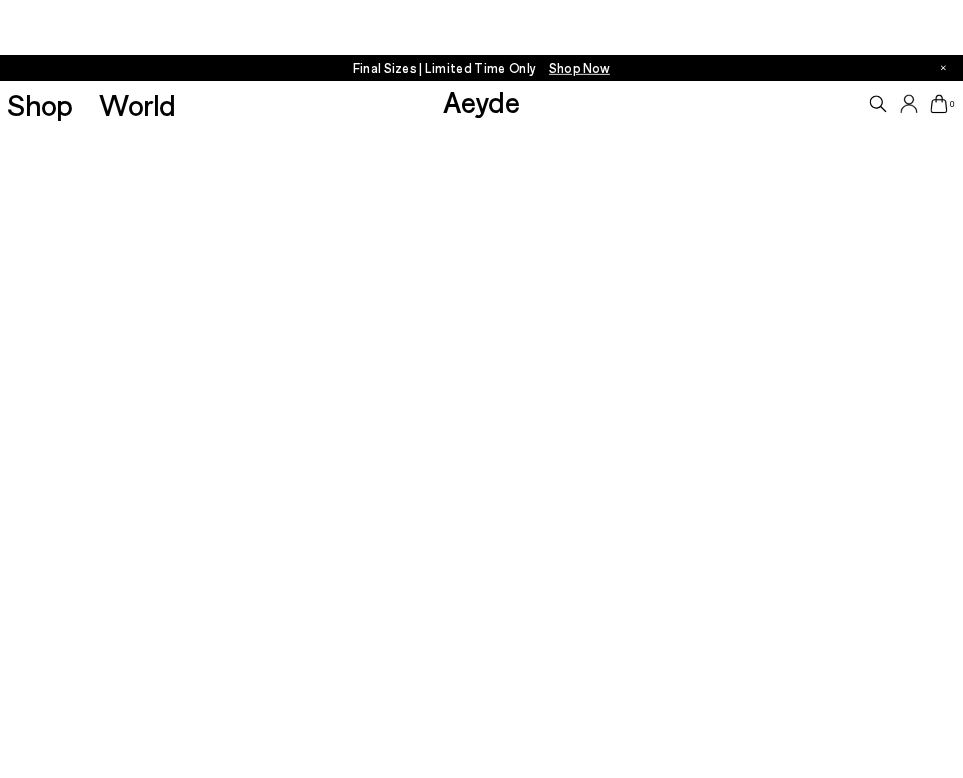 scroll, scrollTop: 0, scrollLeft: 0, axis: both 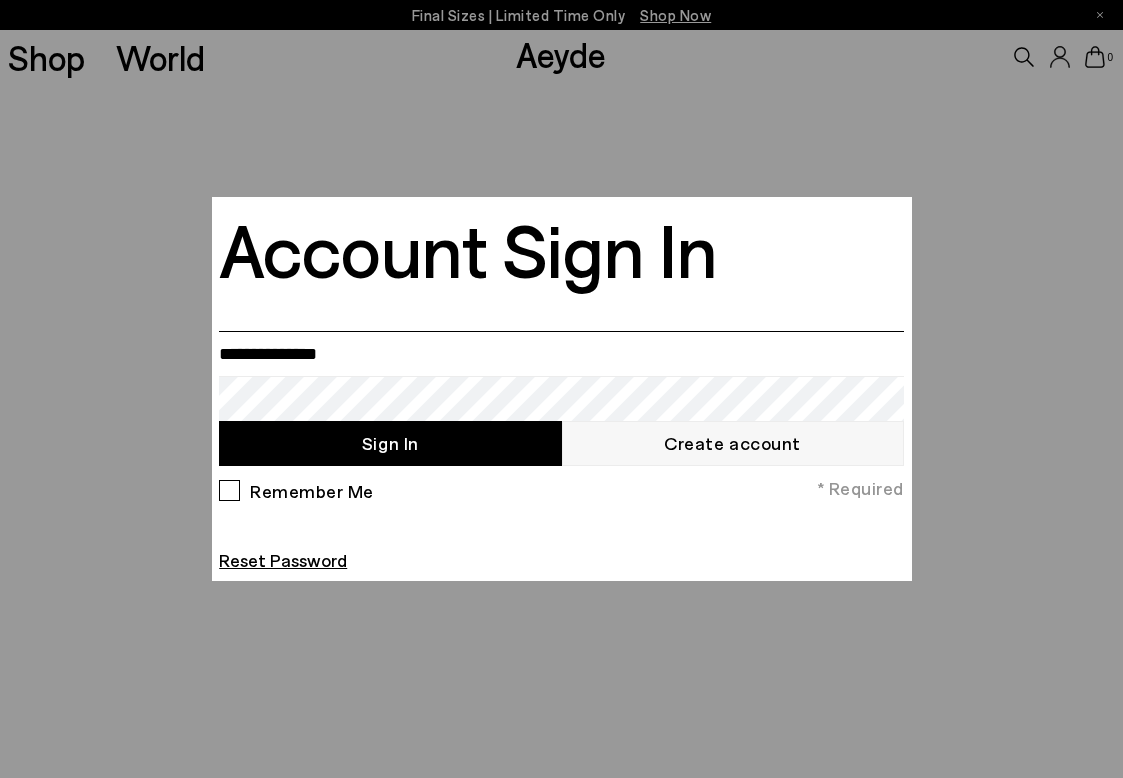 click at bounding box center [561, 353] 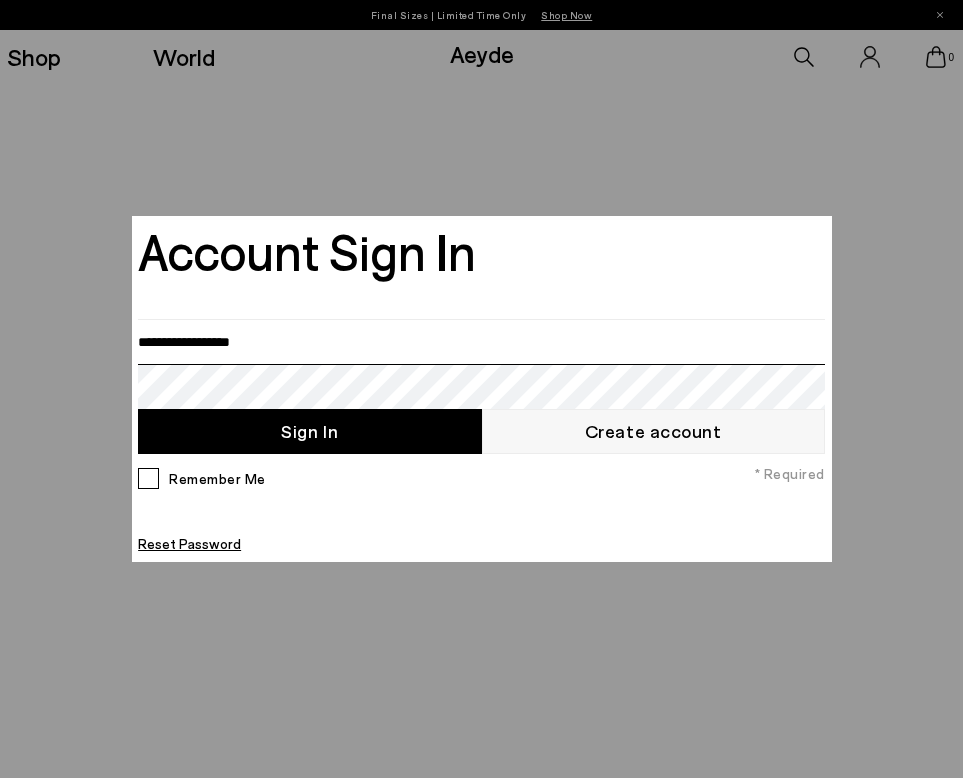 click on "Sign In" at bounding box center [309, 431] 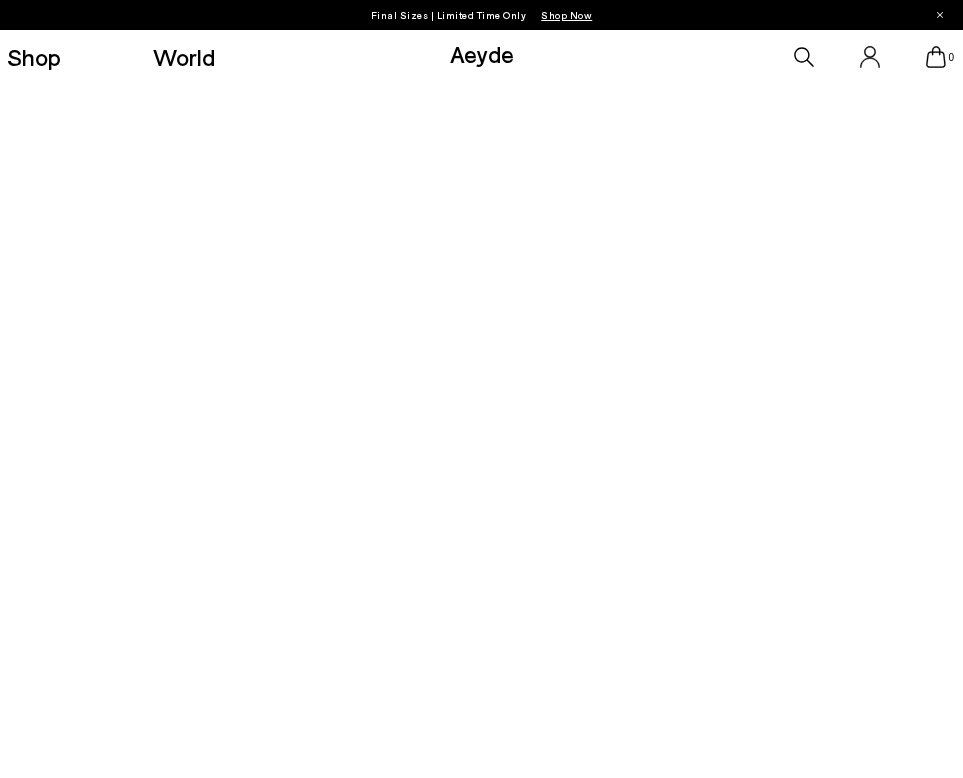 scroll, scrollTop: 0, scrollLeft: 0, axis: both 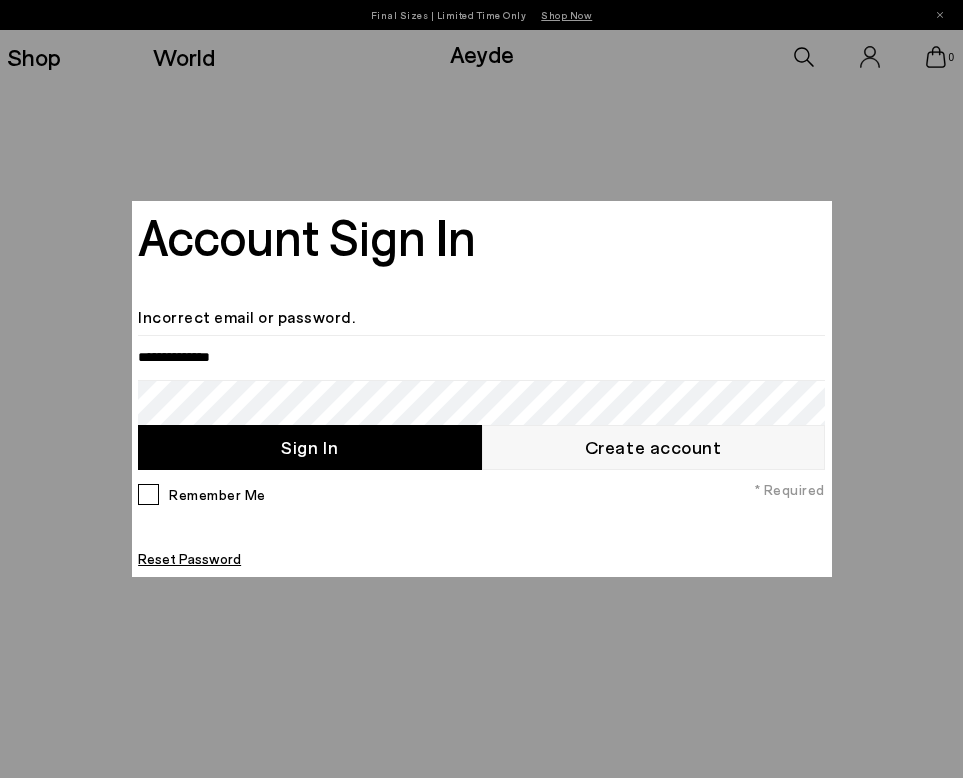 click on "Incorrect email or password.
Sign In
Create account
Remember Me
* Required
Reset Password" at bounding box center [481, 437] 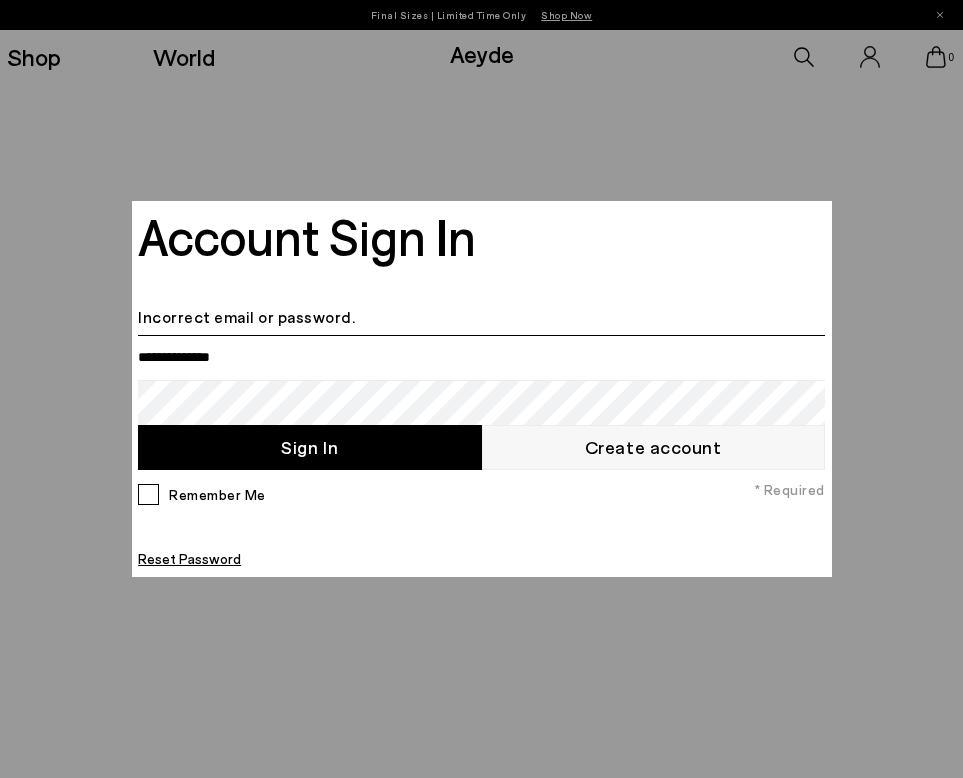 click at bounding box center [481, 357] 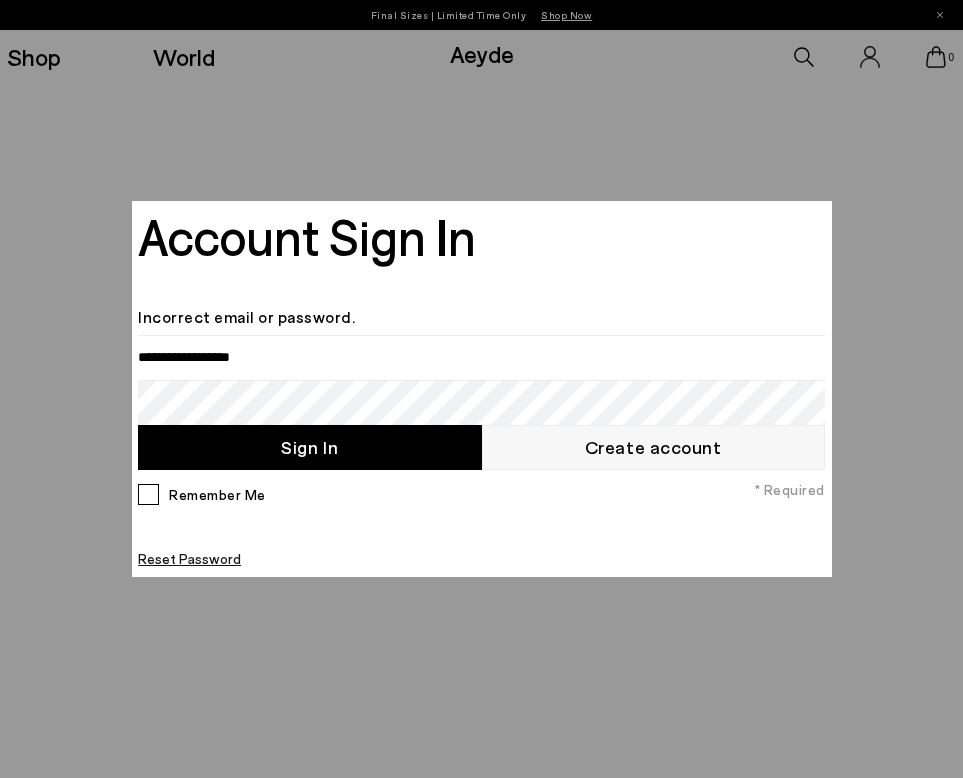 click on "Reset Password" at bounding box center (189, 558) 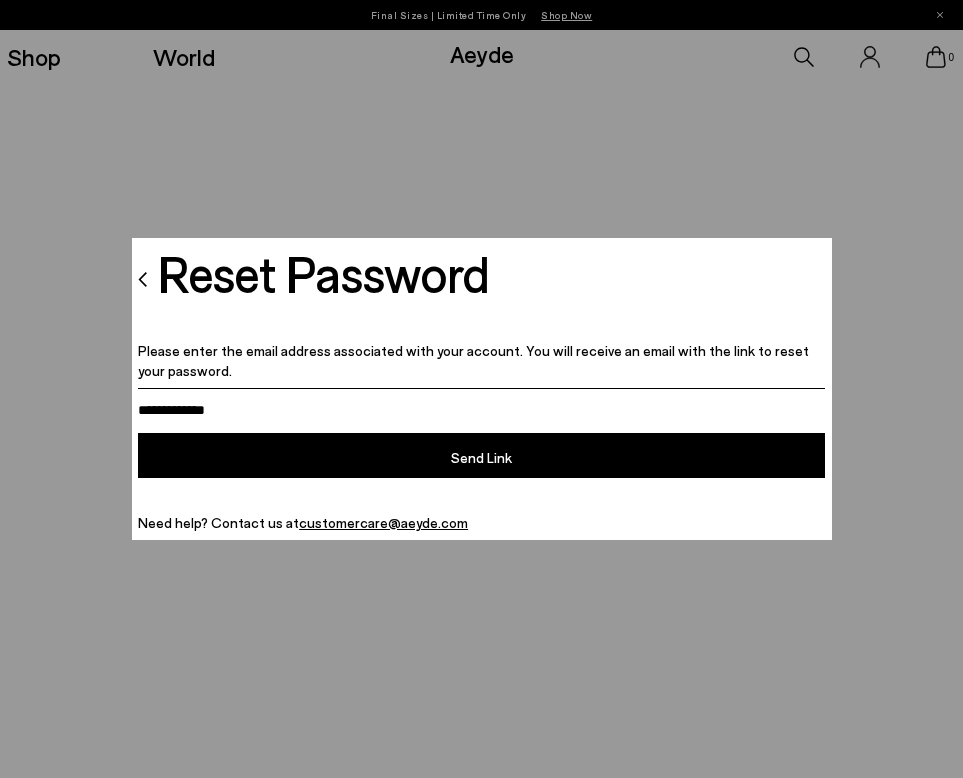 click on "Email" at bounding box center (481, 410) 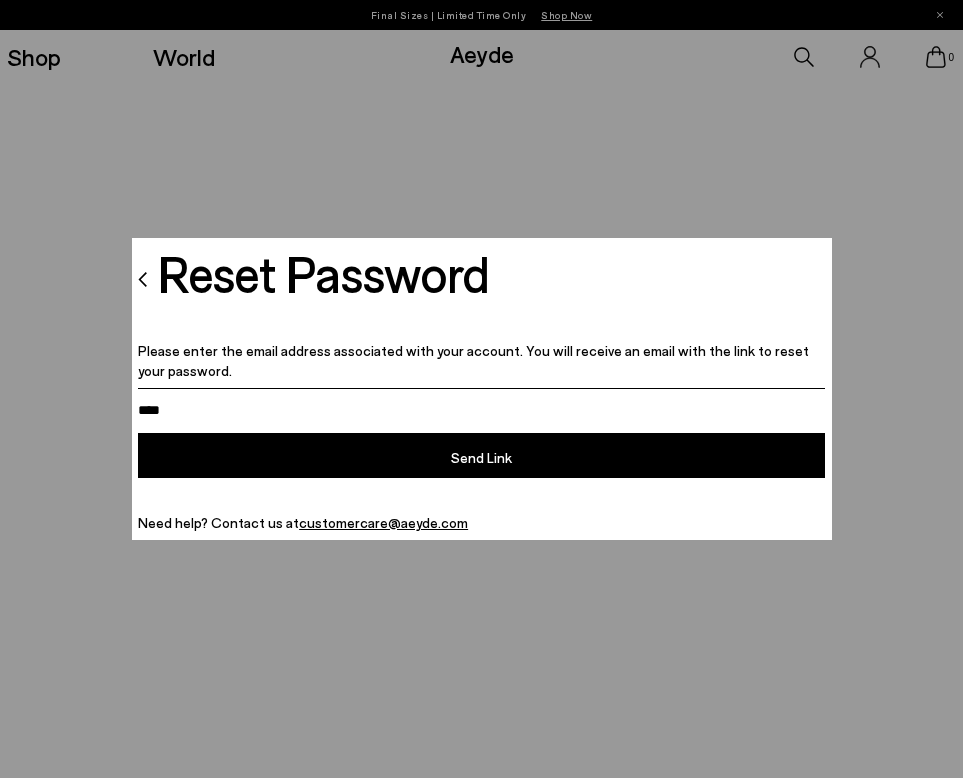 type on "**********" 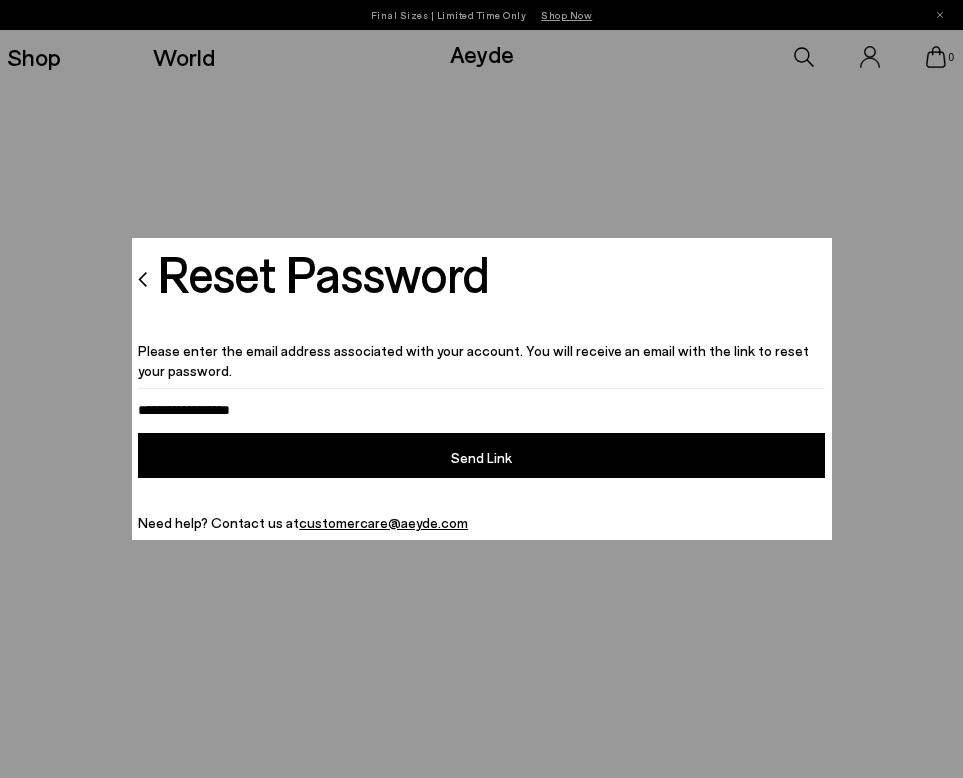 click on "Send Link" at bounding box center (481, 455) 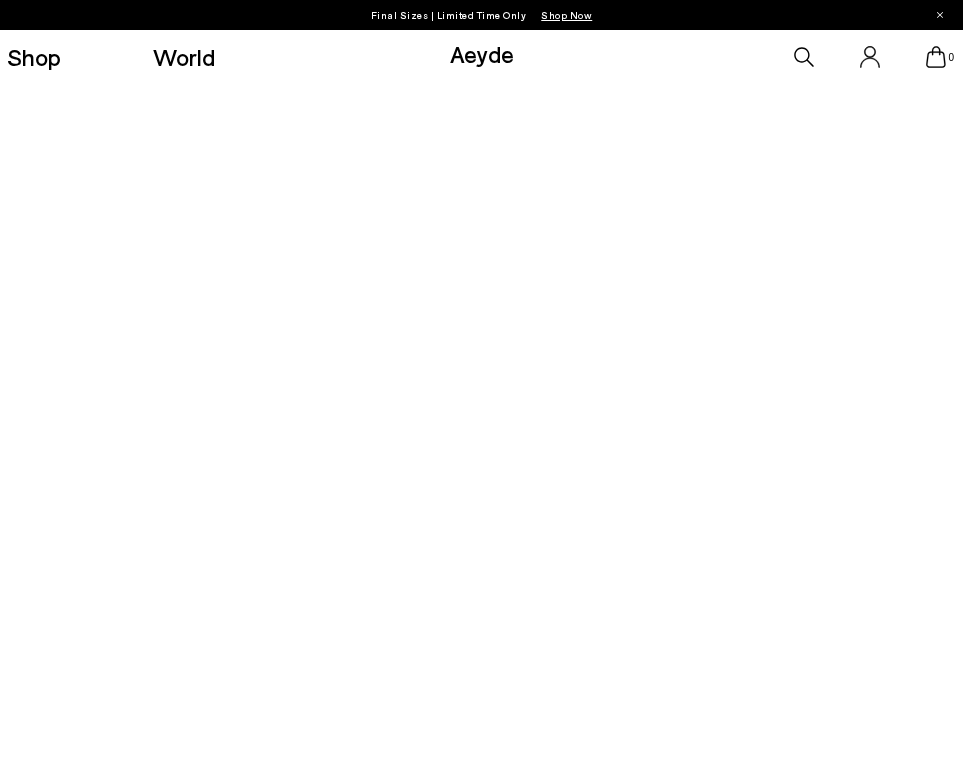 scroll, scrollTop: 0, scrollLeft: 0, axis: both 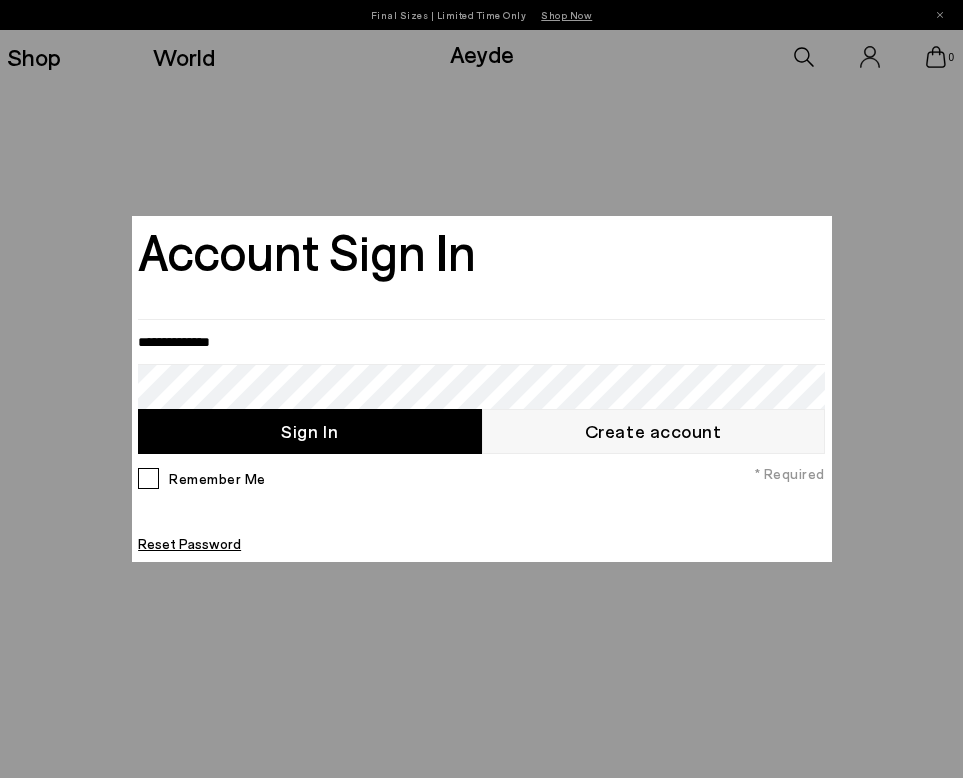 click at bounding box center [481, 389] 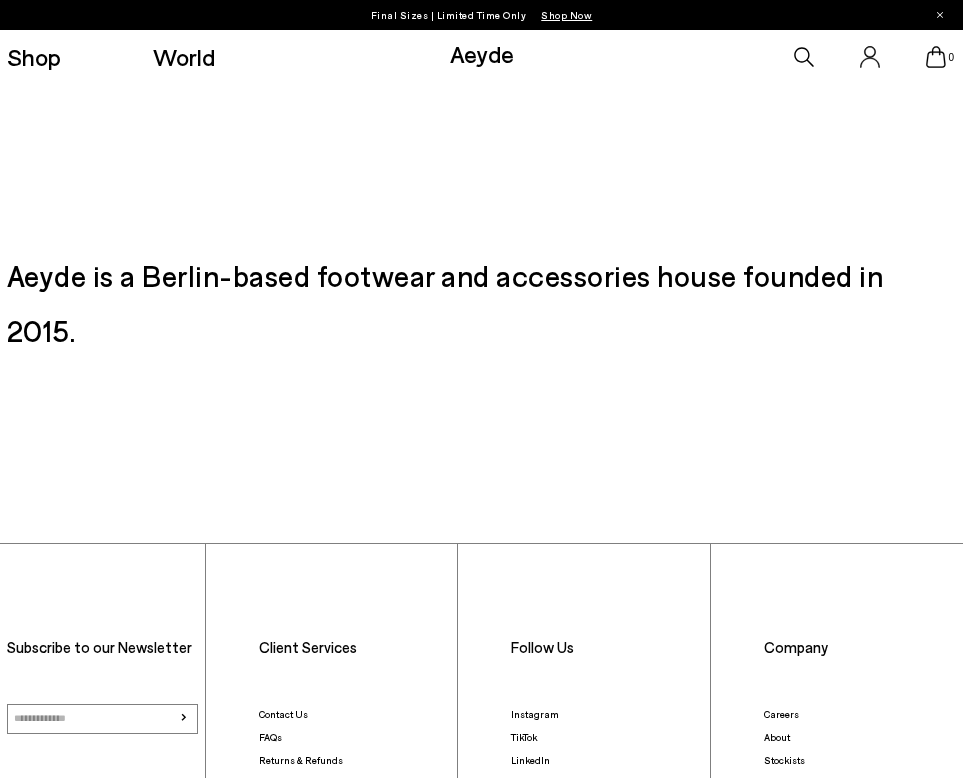 scroll, scrollTop: 1019, scrollLeft: 0, axis: vertical 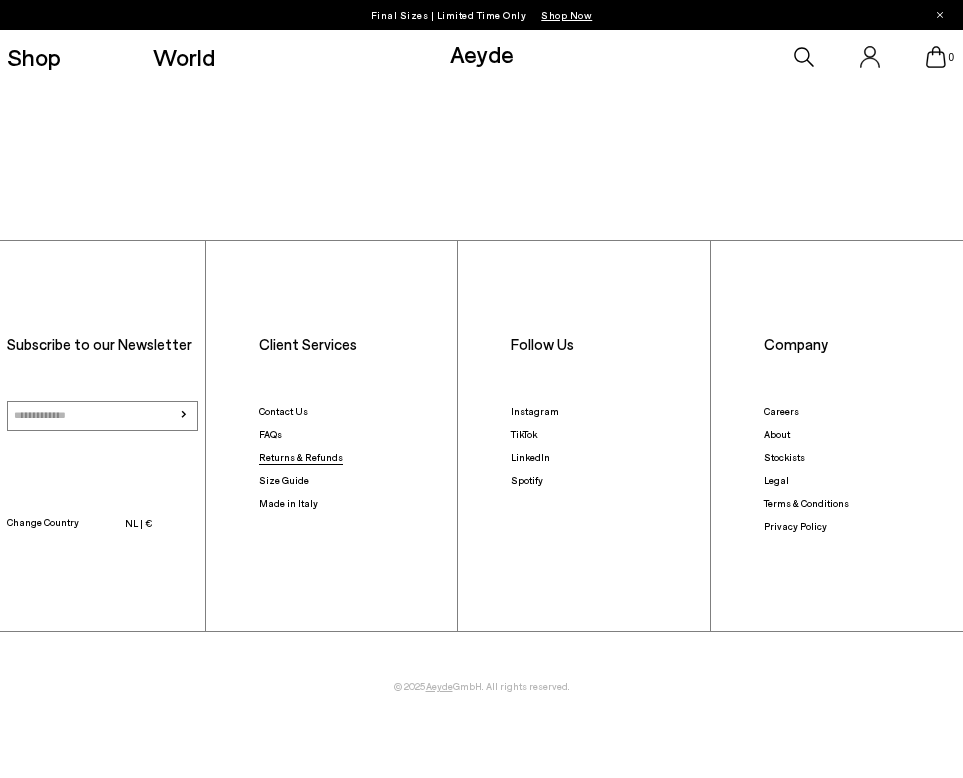 click on "Returns & Refunds" at bounding box center [301, 457] 